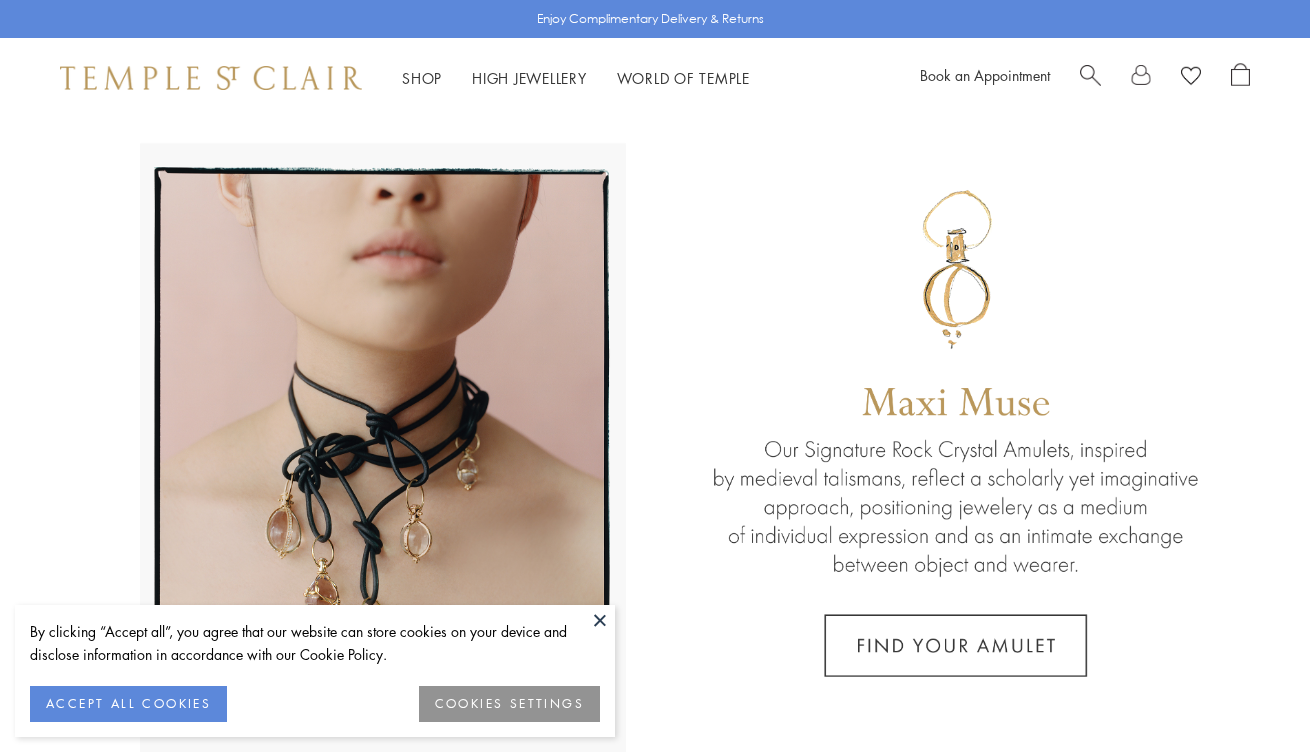 click at bounding box center (600, 620) 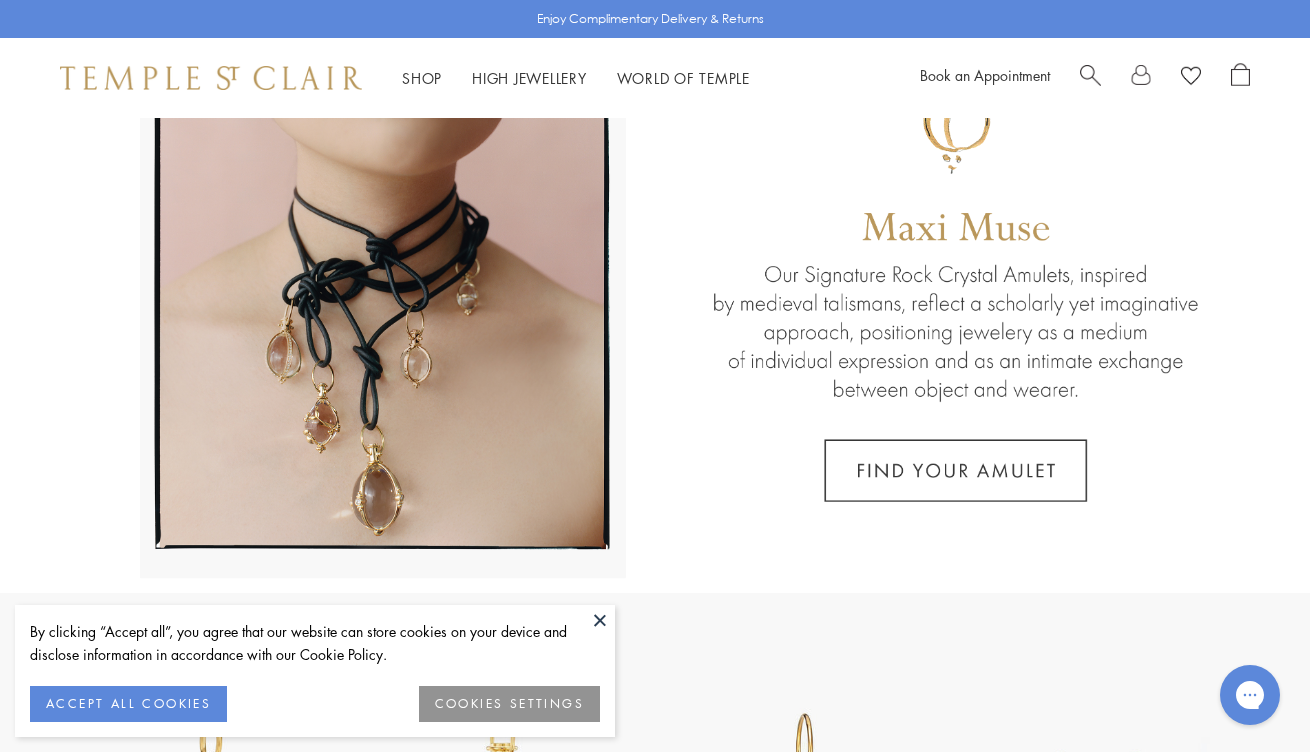scroll, scrollTop: 0, scrollLeft: 0, axis: both 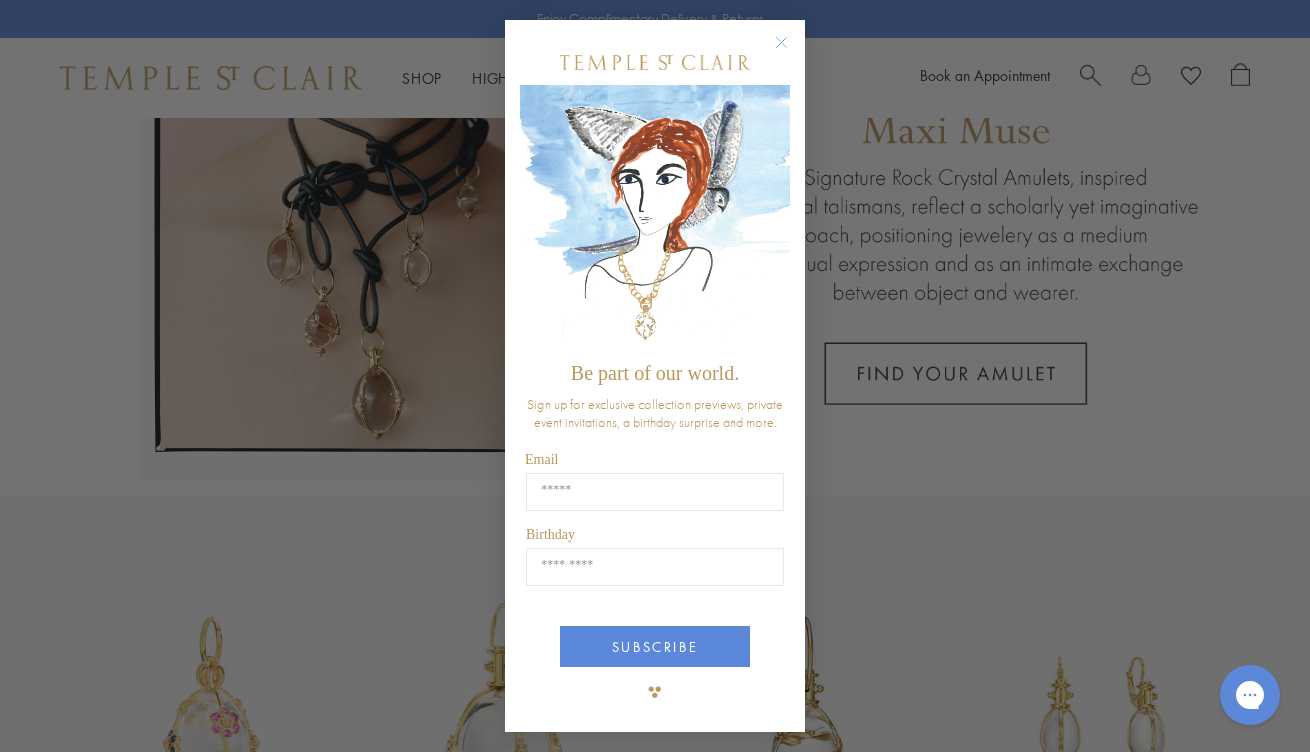 click 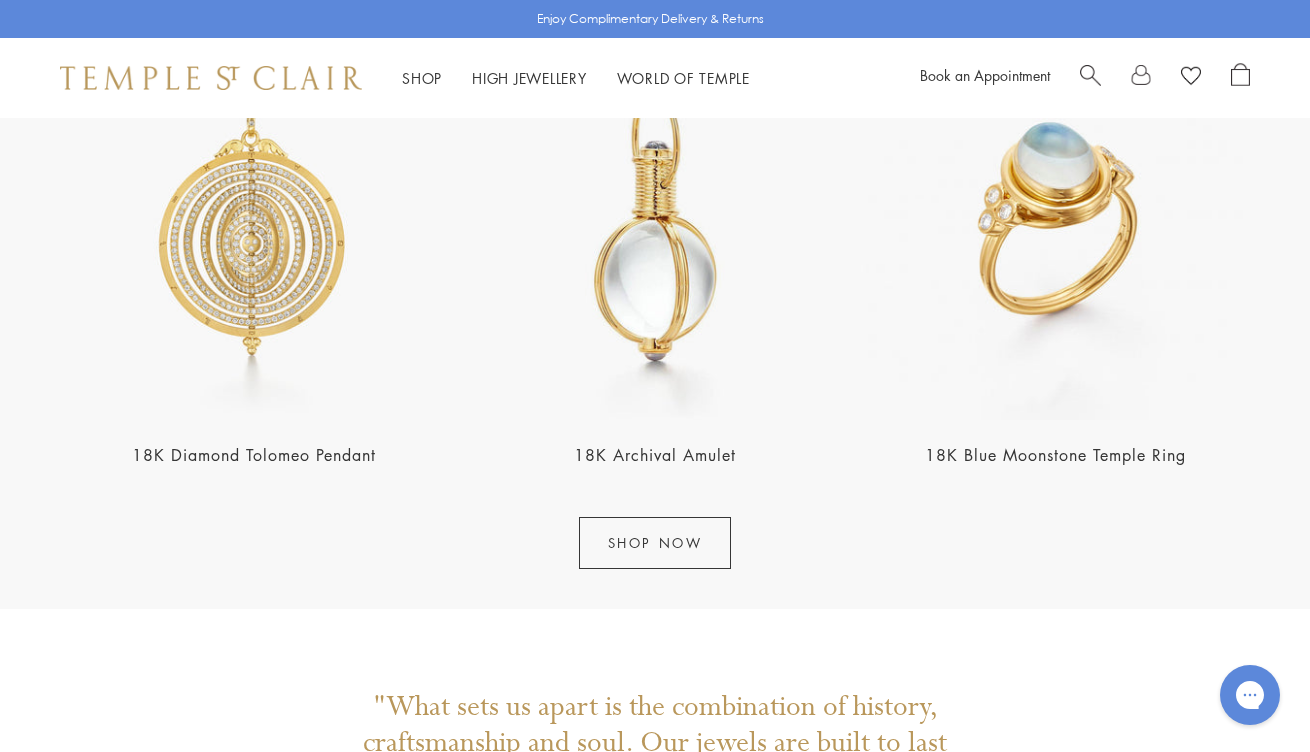 scroll, scrollTop: 2398, scrollLeft: 0, axis: vertical 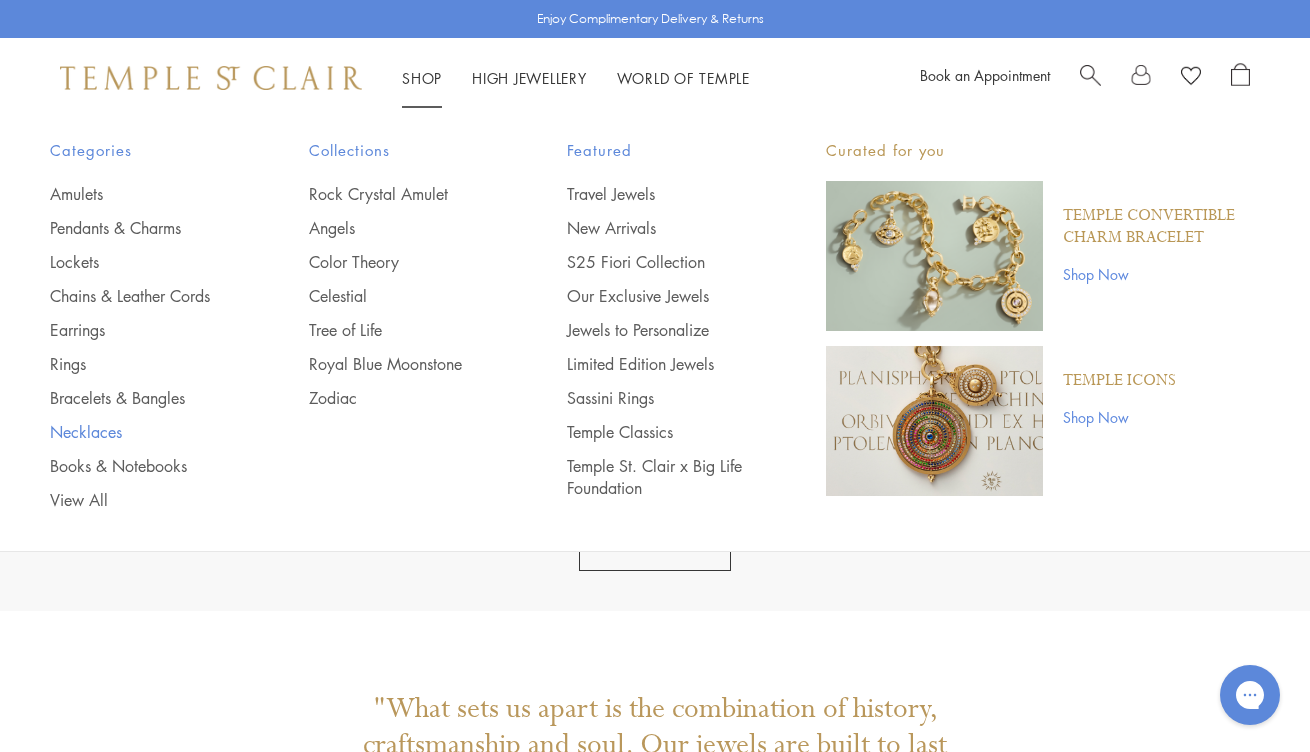 click on "Necklaces" at bounding box center [139, 432] 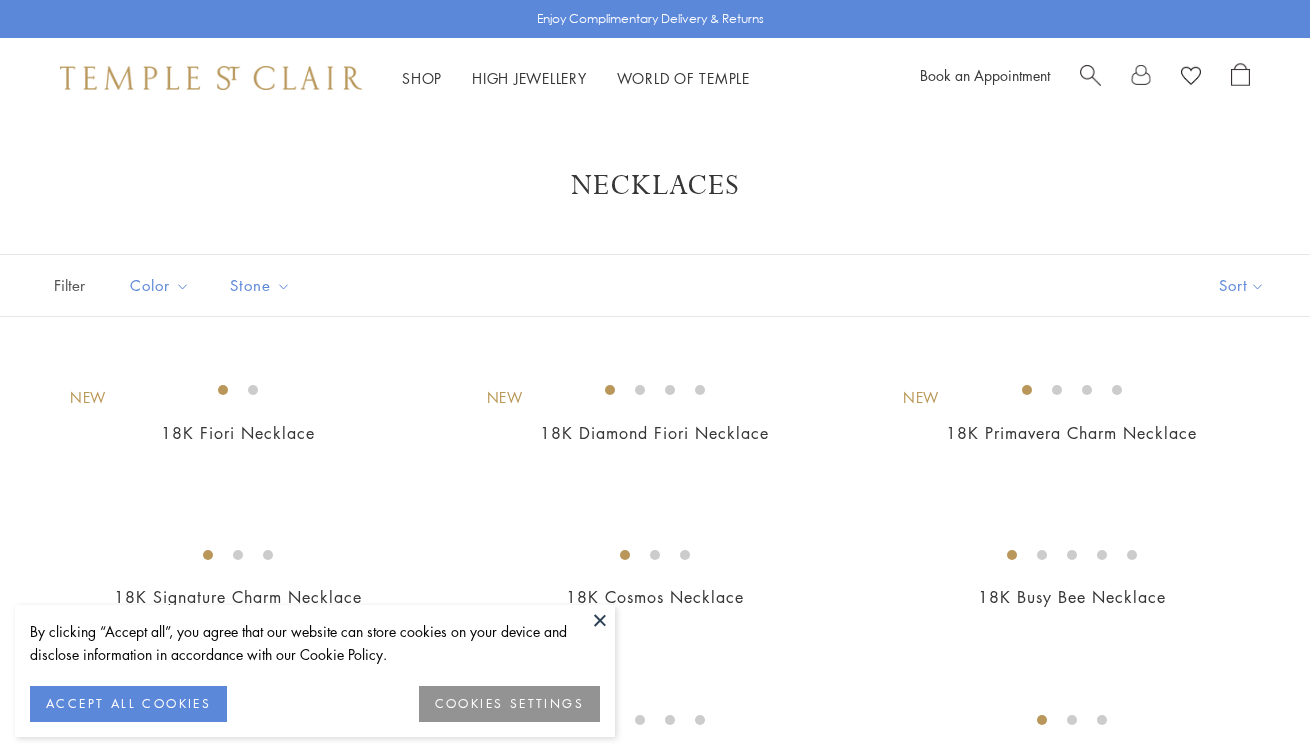scroll, scrollTop: 0, scrollLeft: 0, axis: both 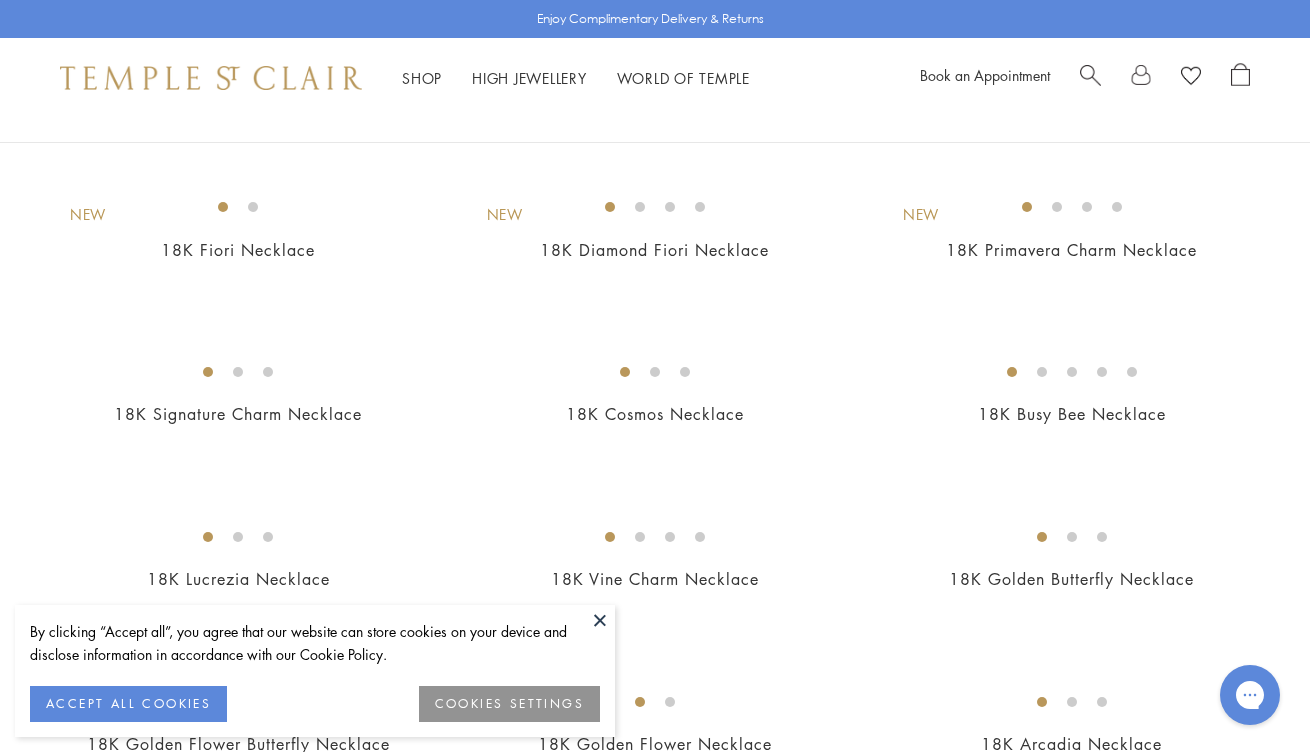 click at bounding box center [600, 620] 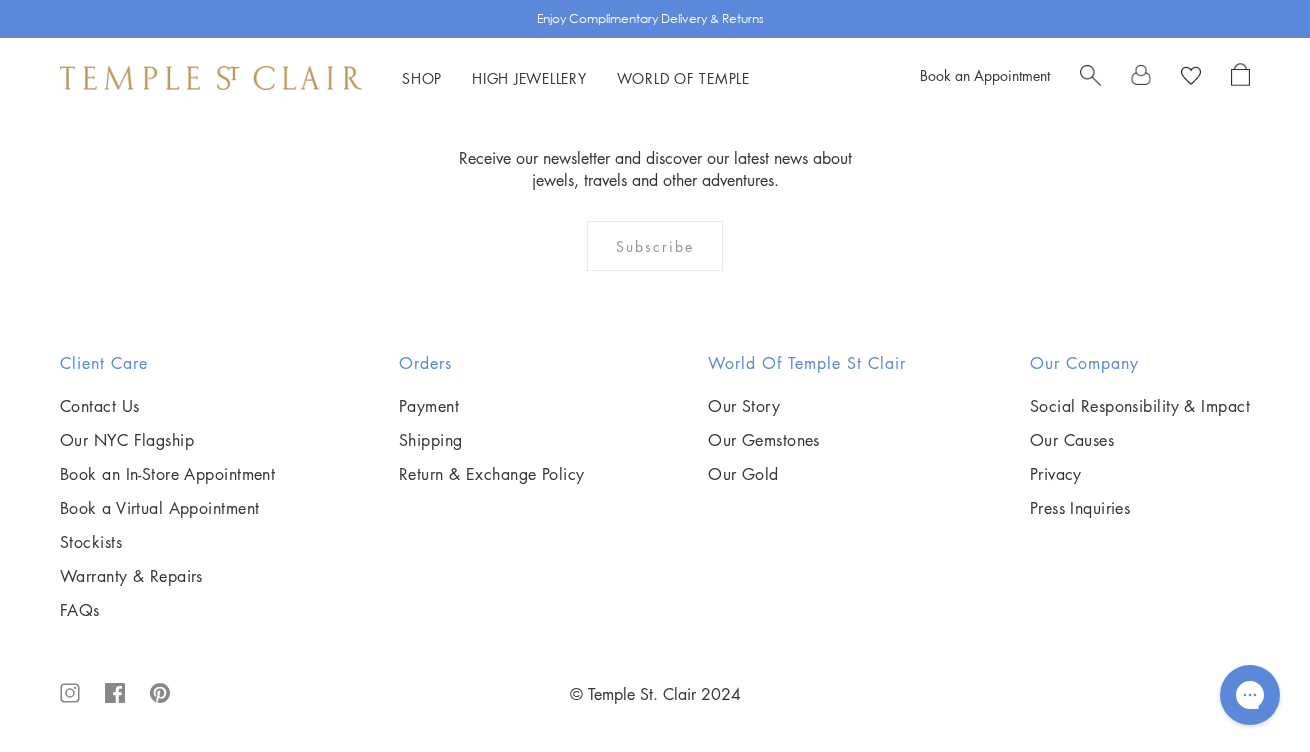 scroll, scrollTop: 3834, scrollLeft: 0, axis: vertical 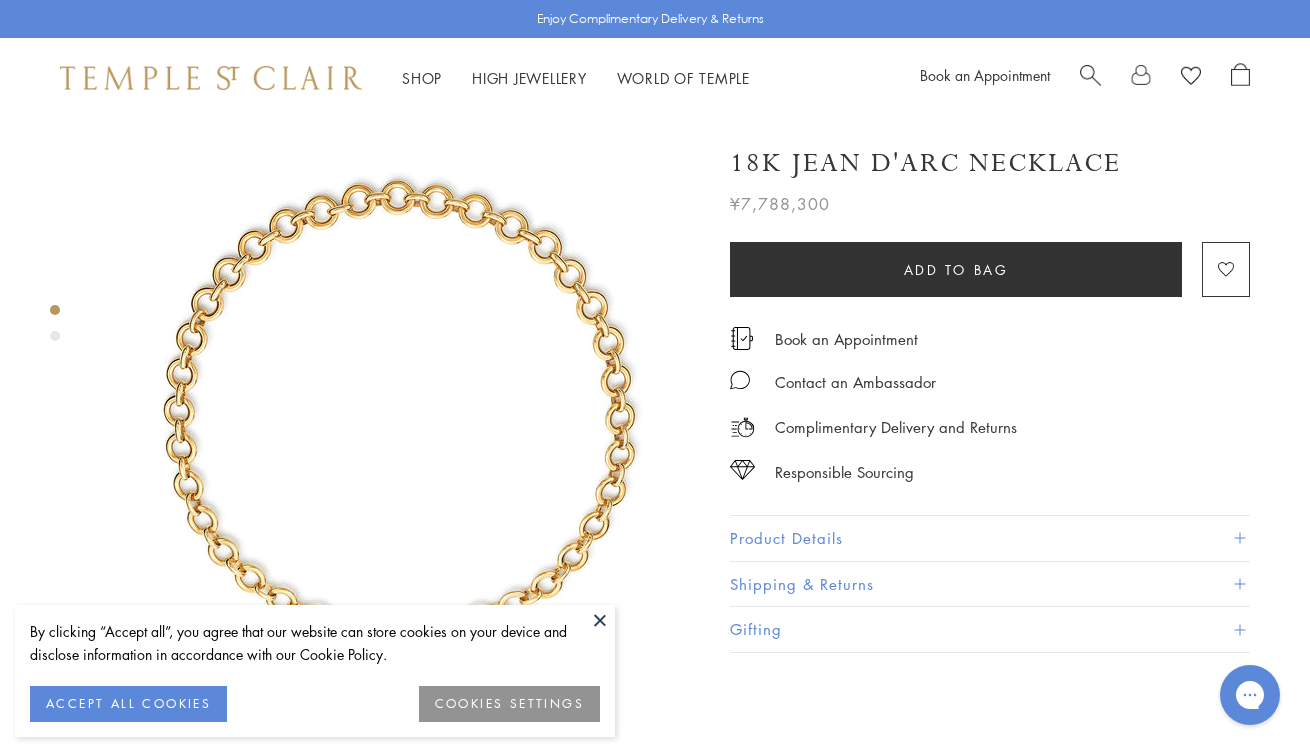 click at bounding box center [600, 620] 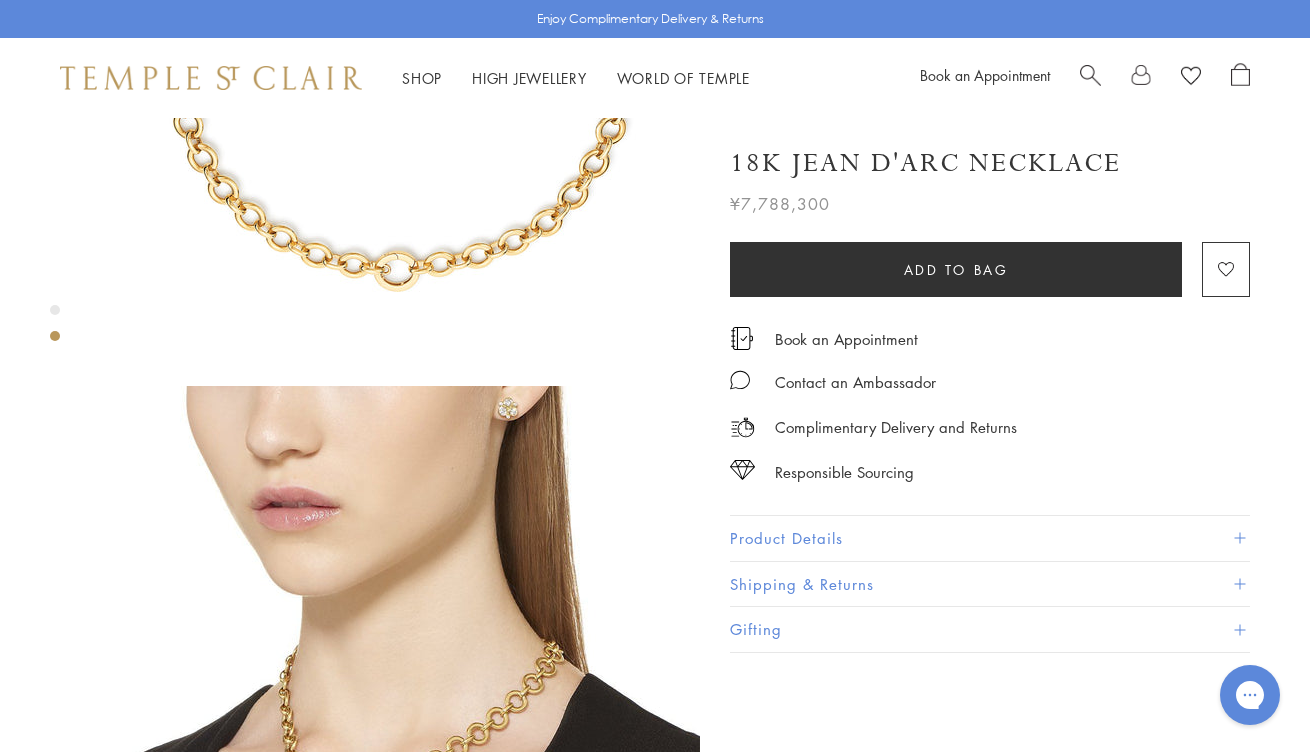 scroll, scrollTop: 711, scrollLeft: 0, axis: vertical 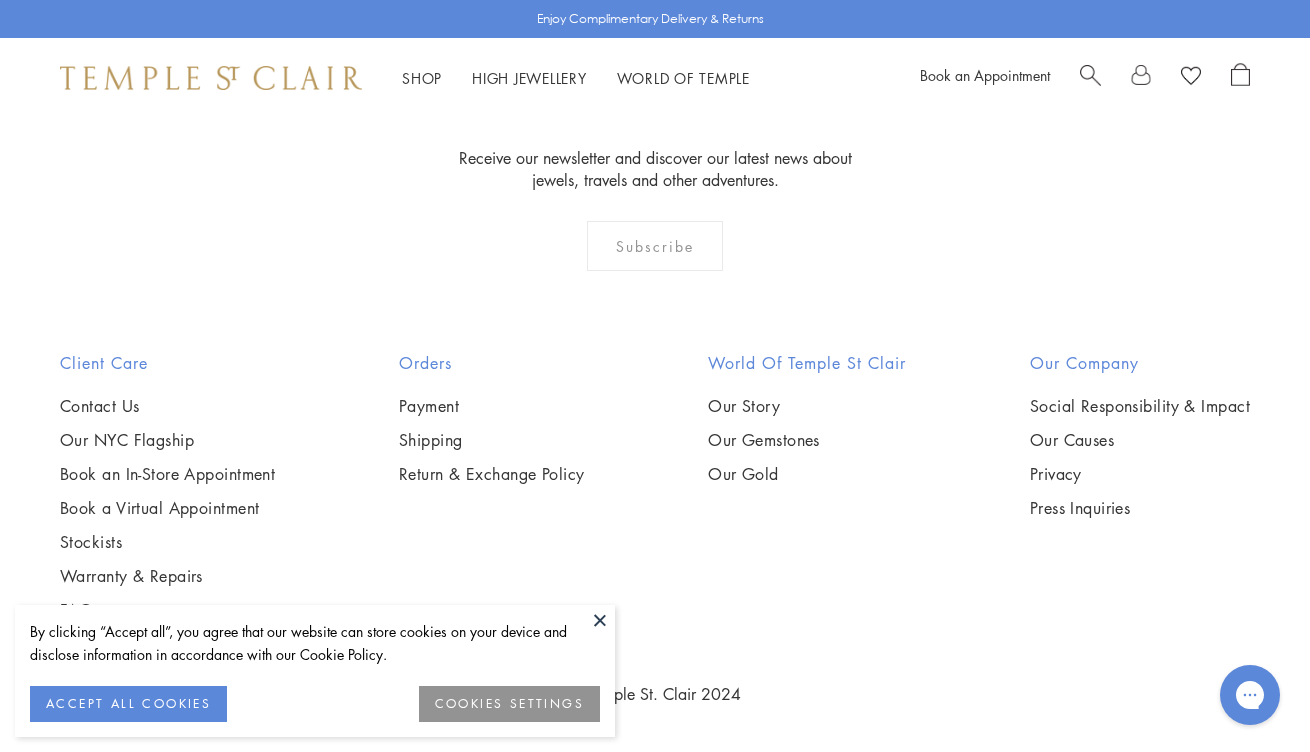 click at bounding box center (600, 620) 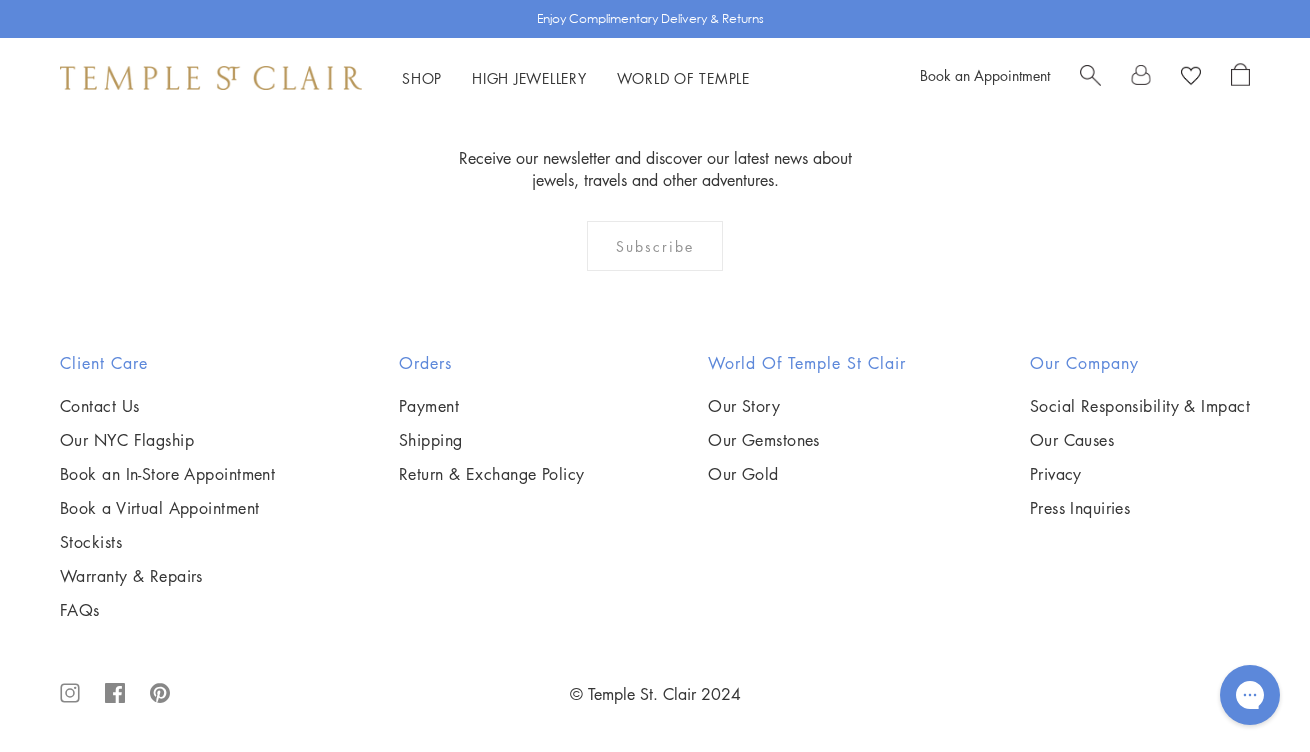 scroll, scrollTop: 8447, scrollLeft: 0, axis: vertical 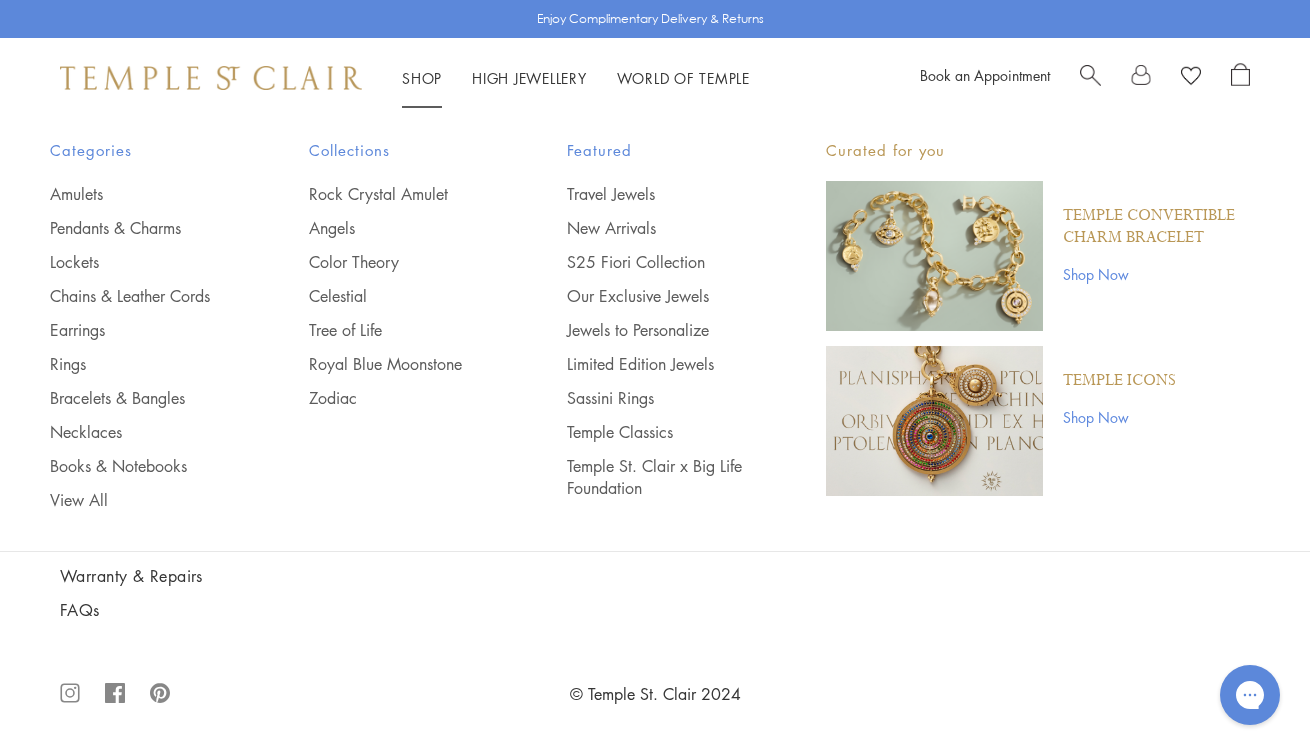 click at bounding box center (934, 256) 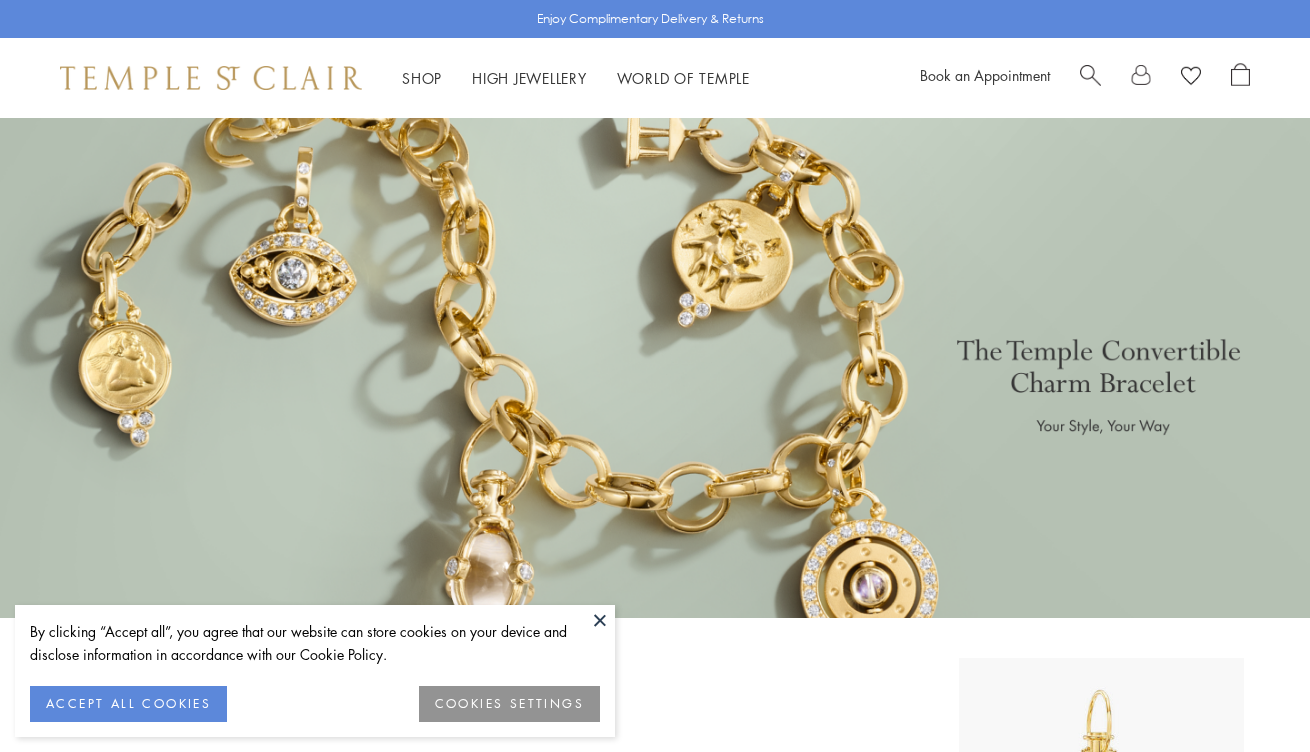 scroll, scrollTop: 0, scrollLeft: 0, axis: both 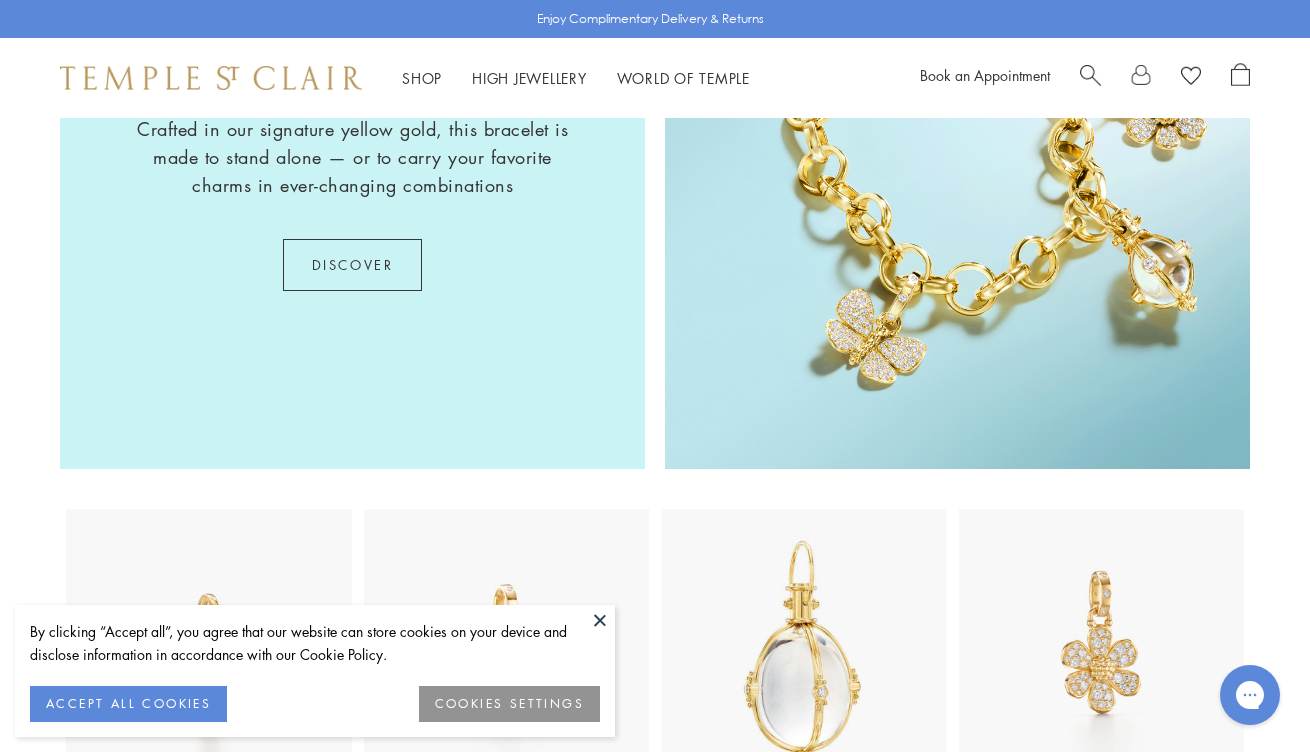 click at bounding box center (600, 620) 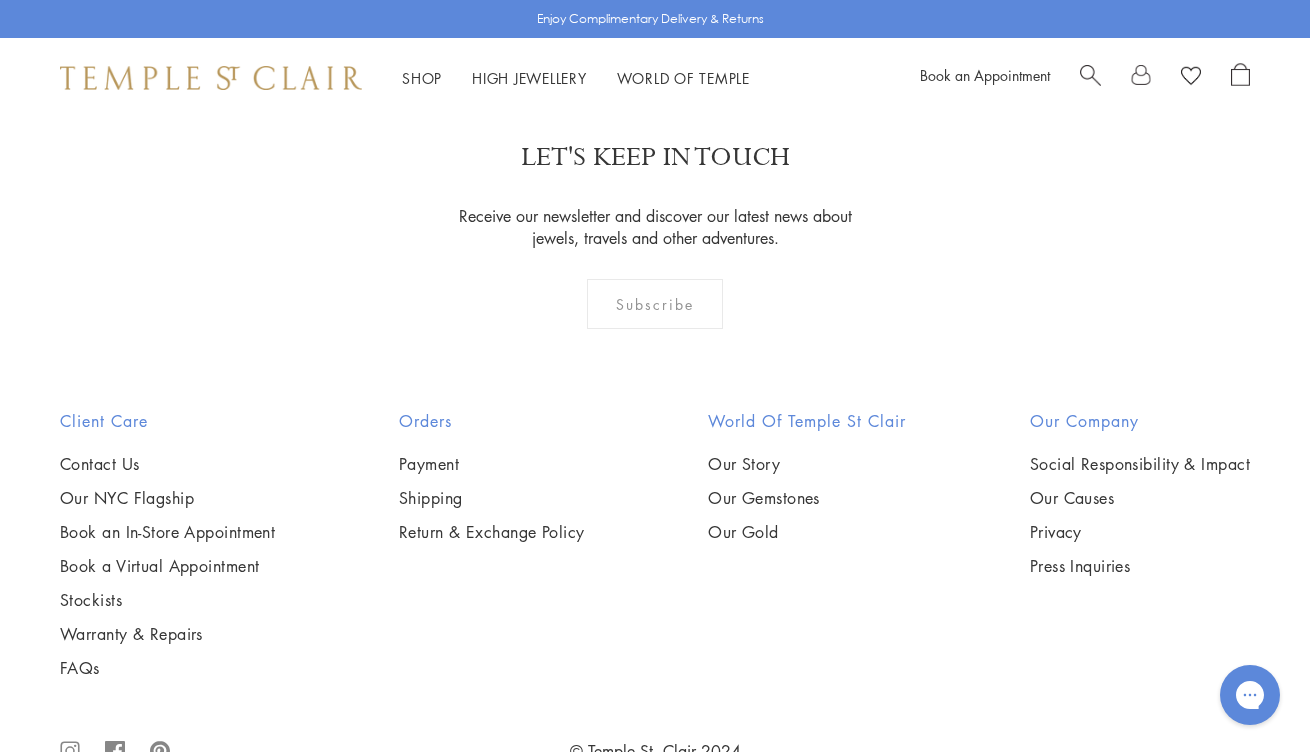 scroll, scrollTop: 7890, scrollLeft: 0, axis: vertical 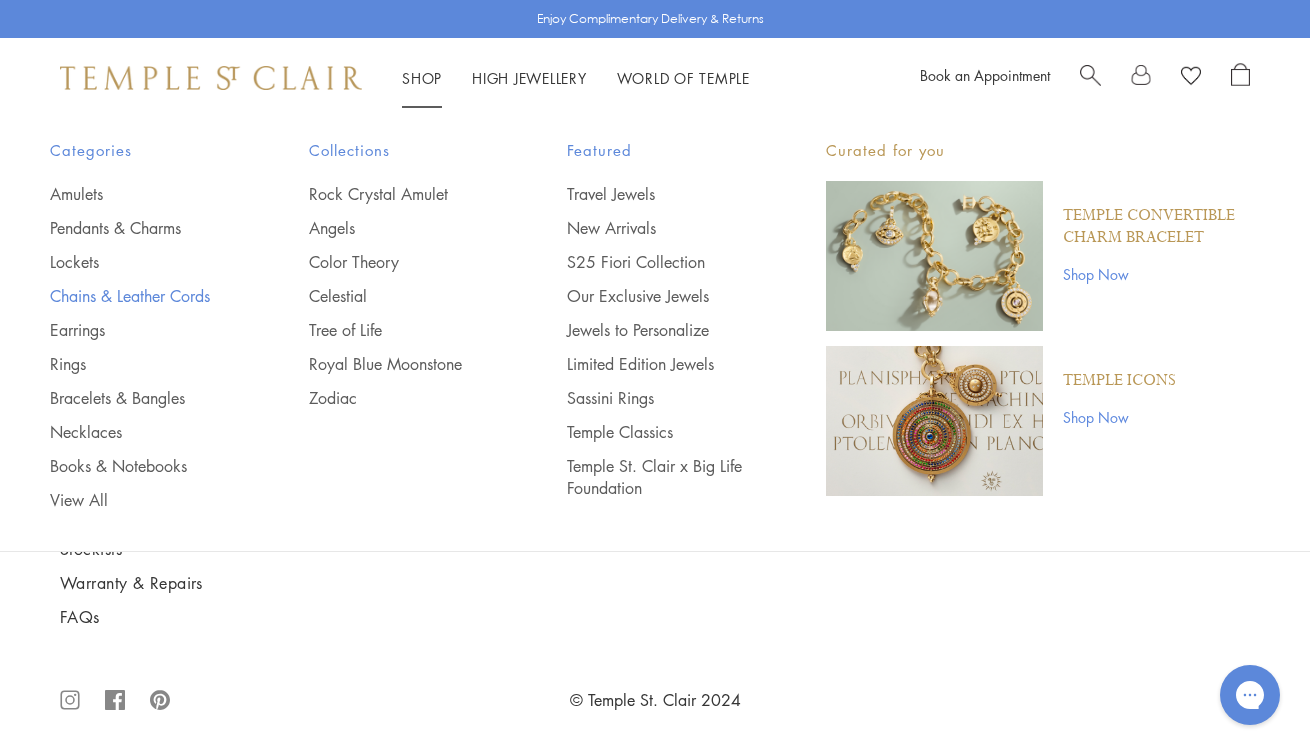 click on "Chains & Leather Cords" at bounding box center (139, 296) 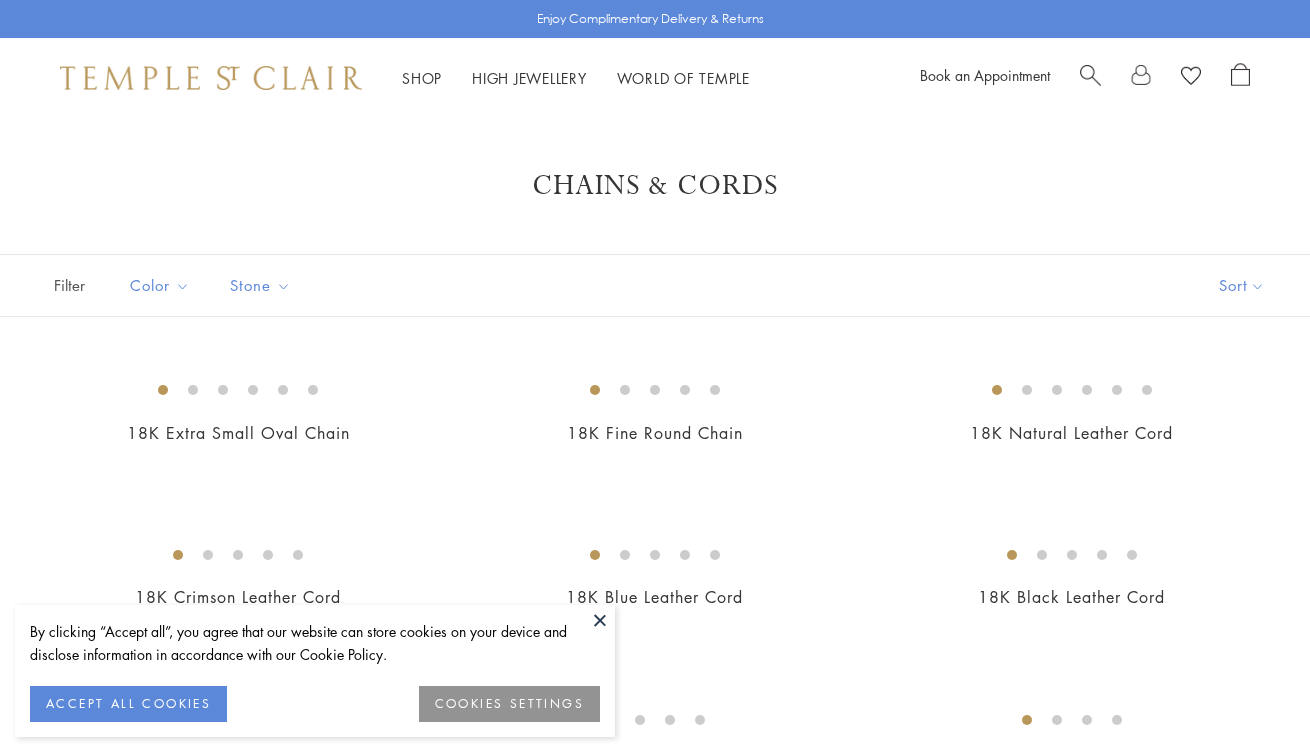 scroll, scrollTop: 0, scrollLeft: 0, axis: both 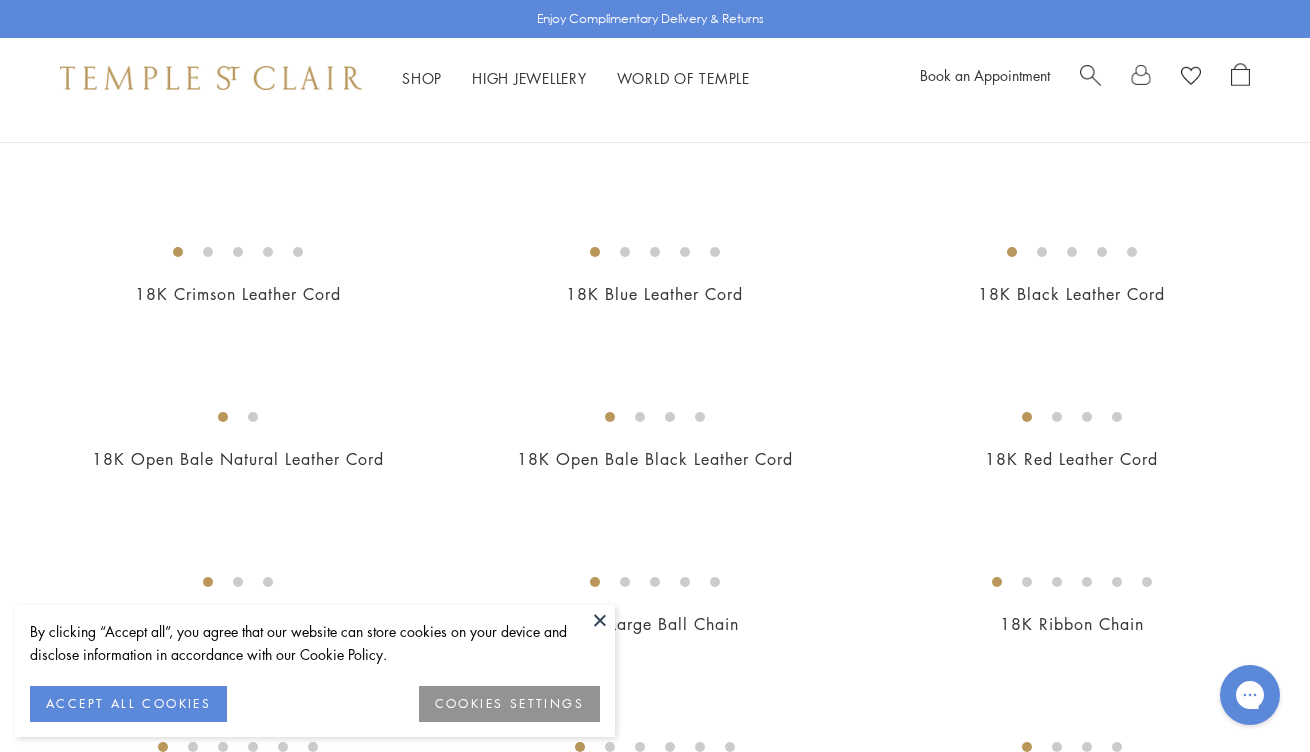 click at bounding box center [600, 620] 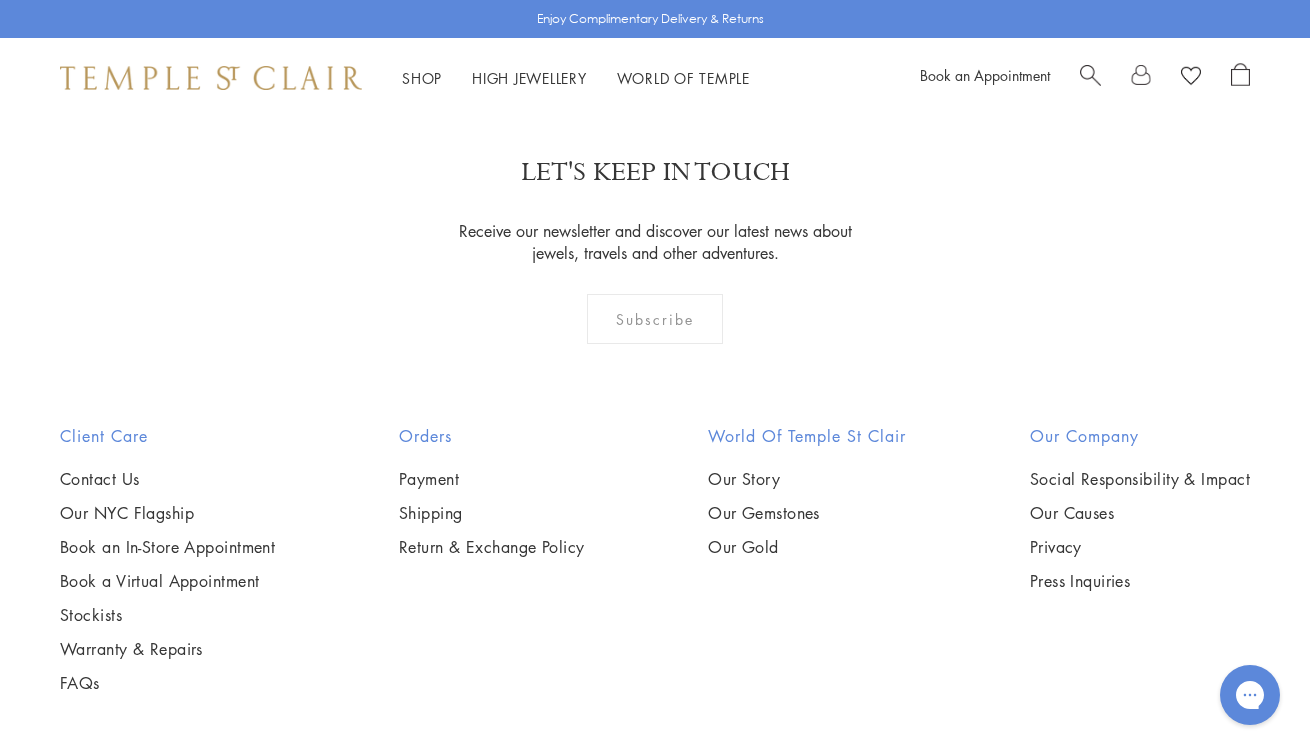 scroll, scrollTop: 1659, scrollLeft: 0, axis: vertical 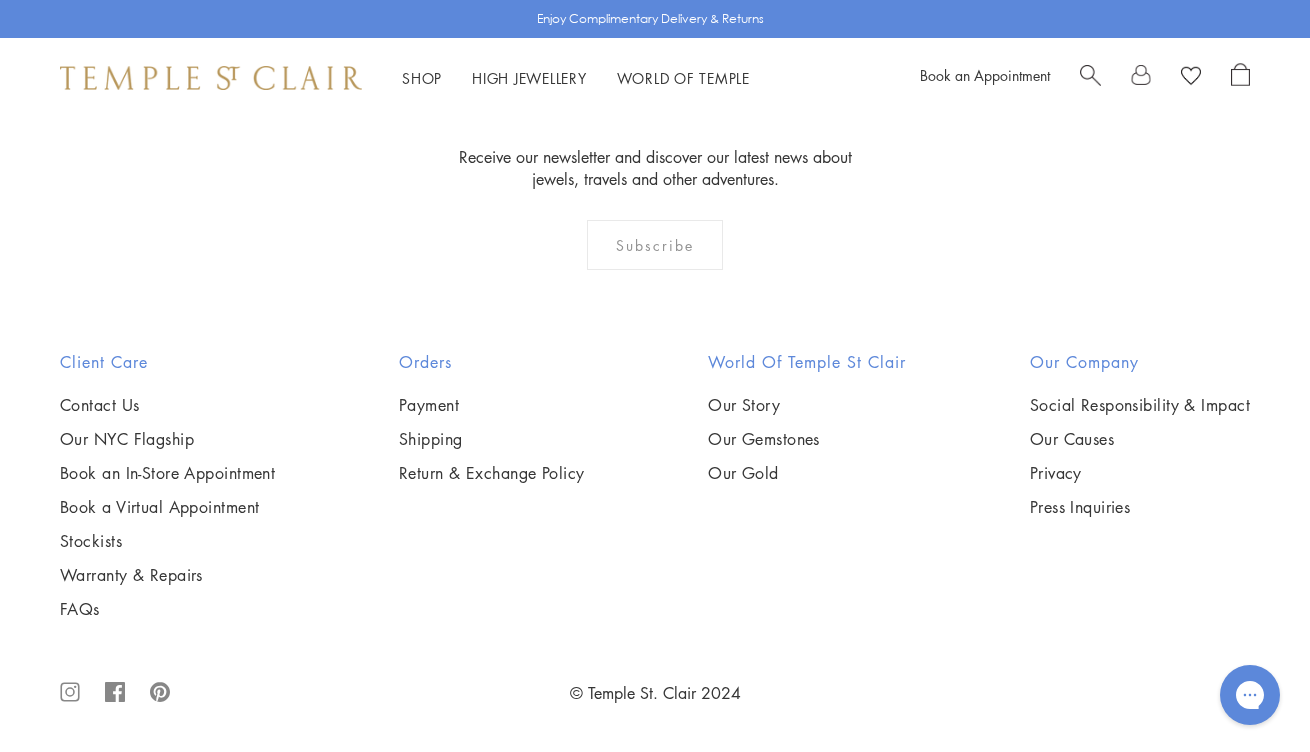 click at bounding box center [0, 0] 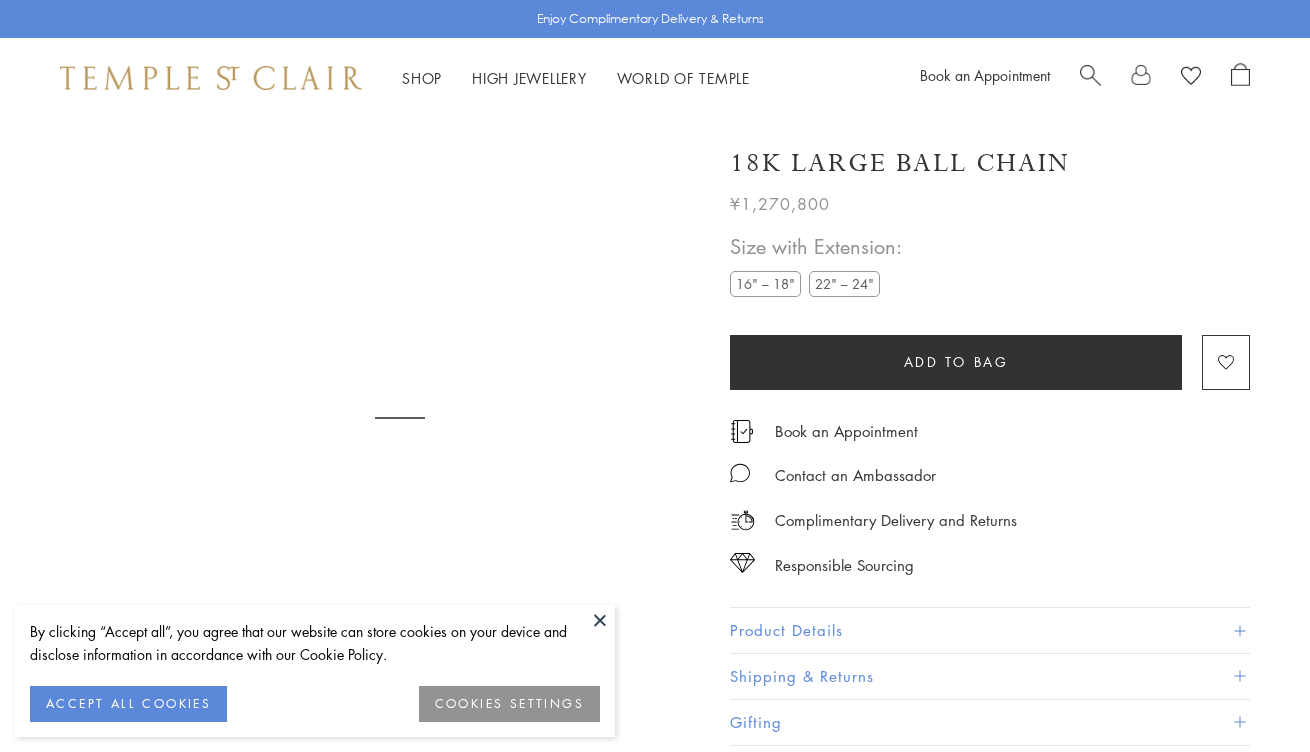 scroll, scrollTop: 0, scrollLeft: 0, axis: both 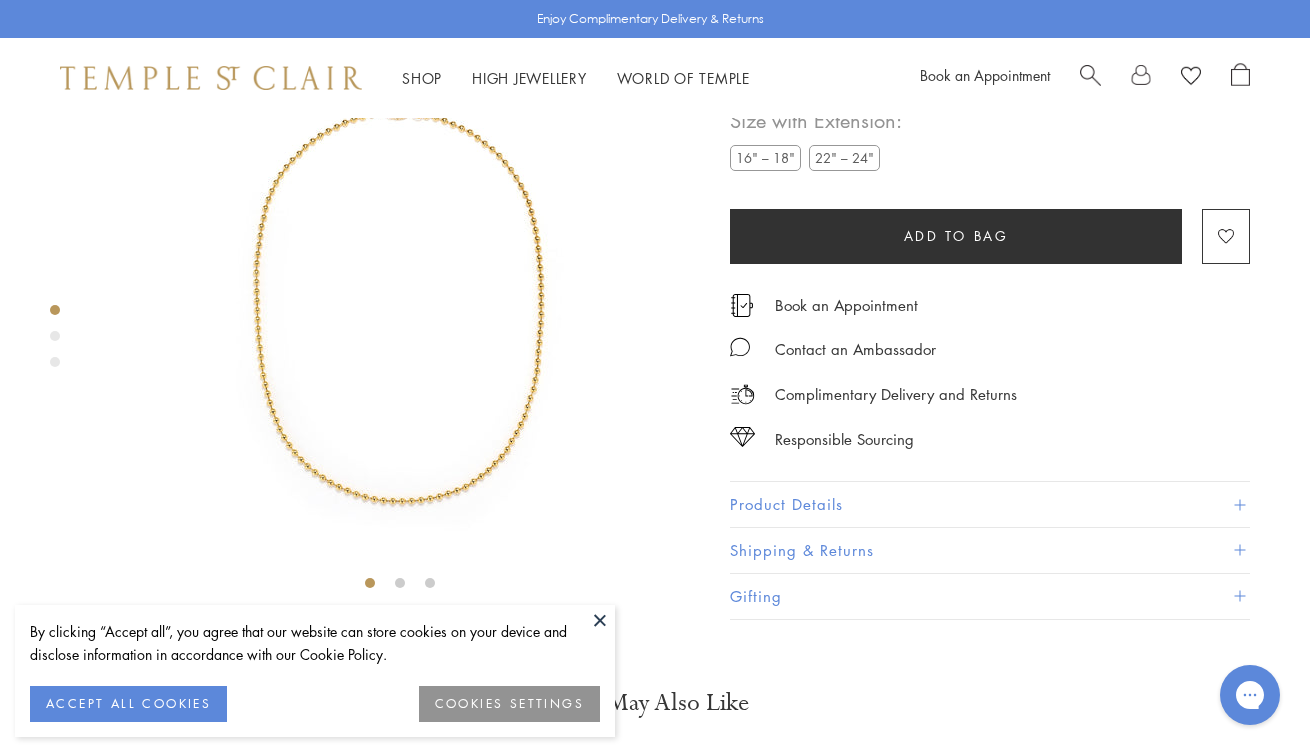 click on "¥1,270,800" at bounding box center (780, 78) 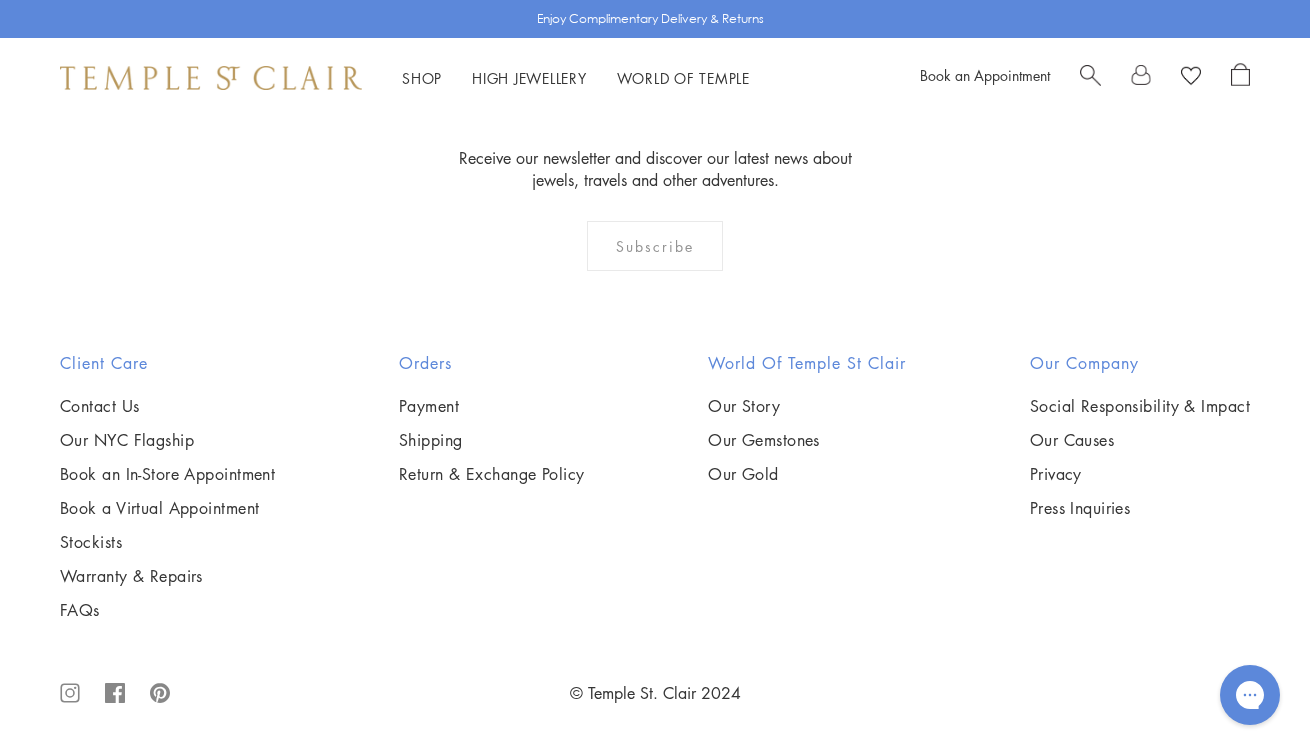 scroll, scrollTop: 3136, scrollLeft: 0, axis: vertical 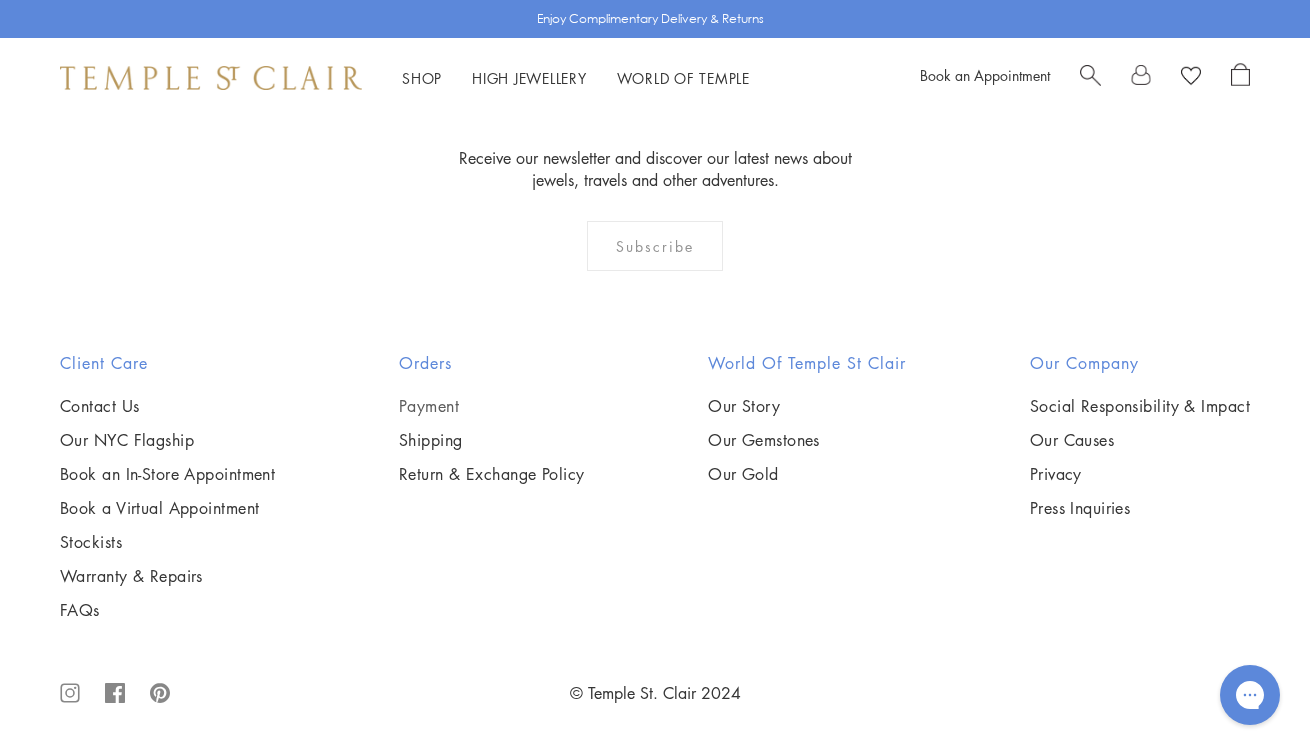 click on "Payment" at bounding box center (492, 406) 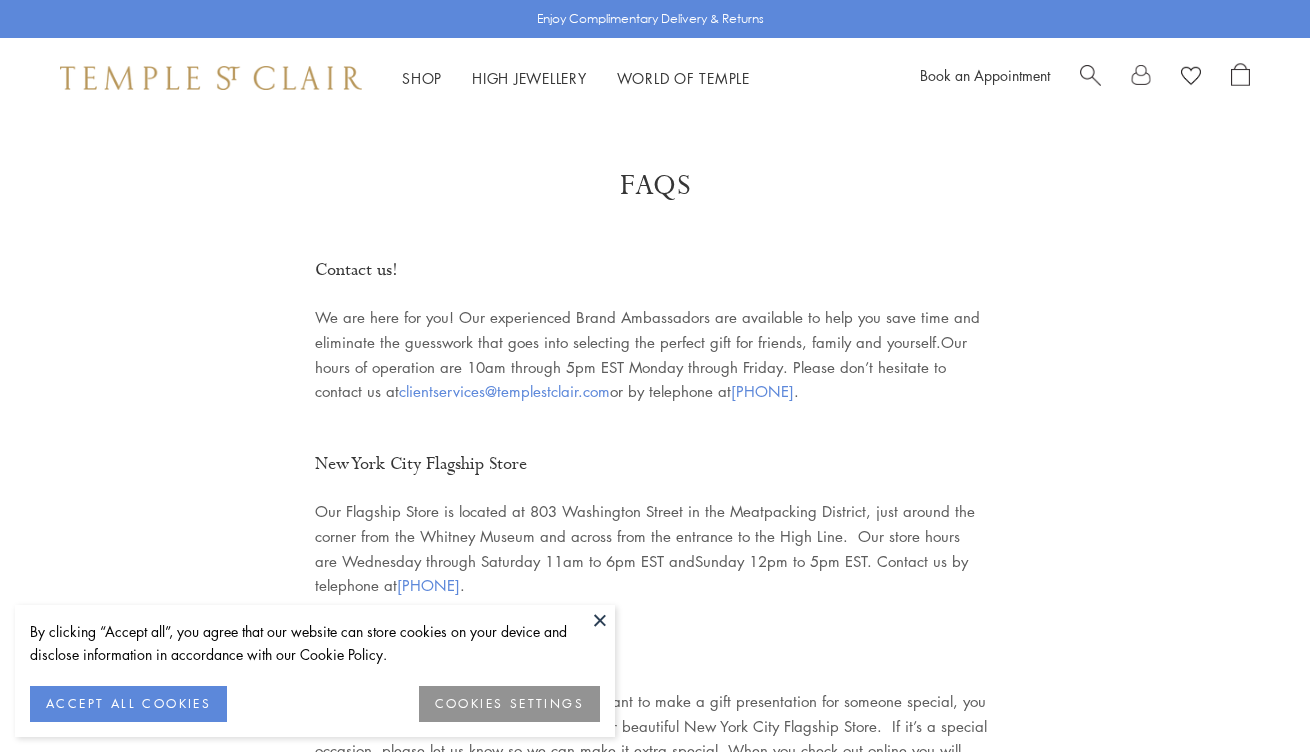 scroll, scrollTop: 2142, scrollLeft: 0, axis: vertical 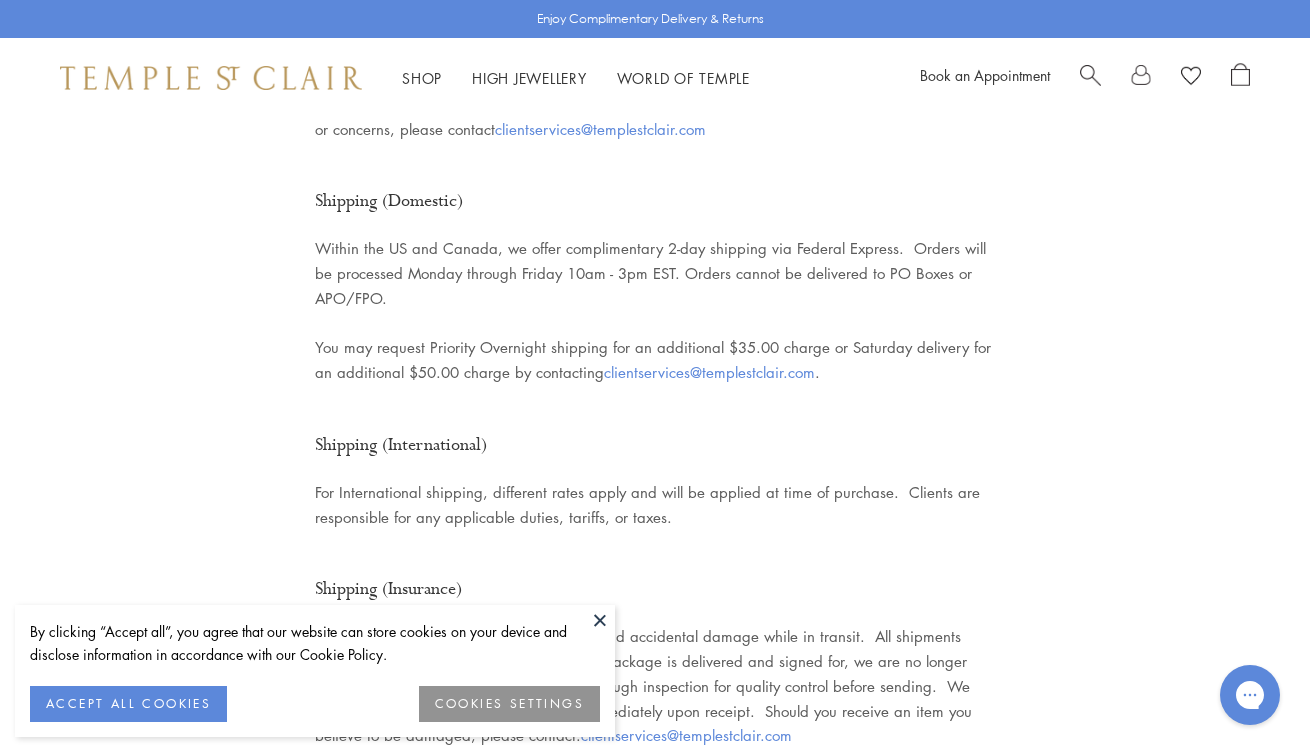 click at bounding box center [600, 620] 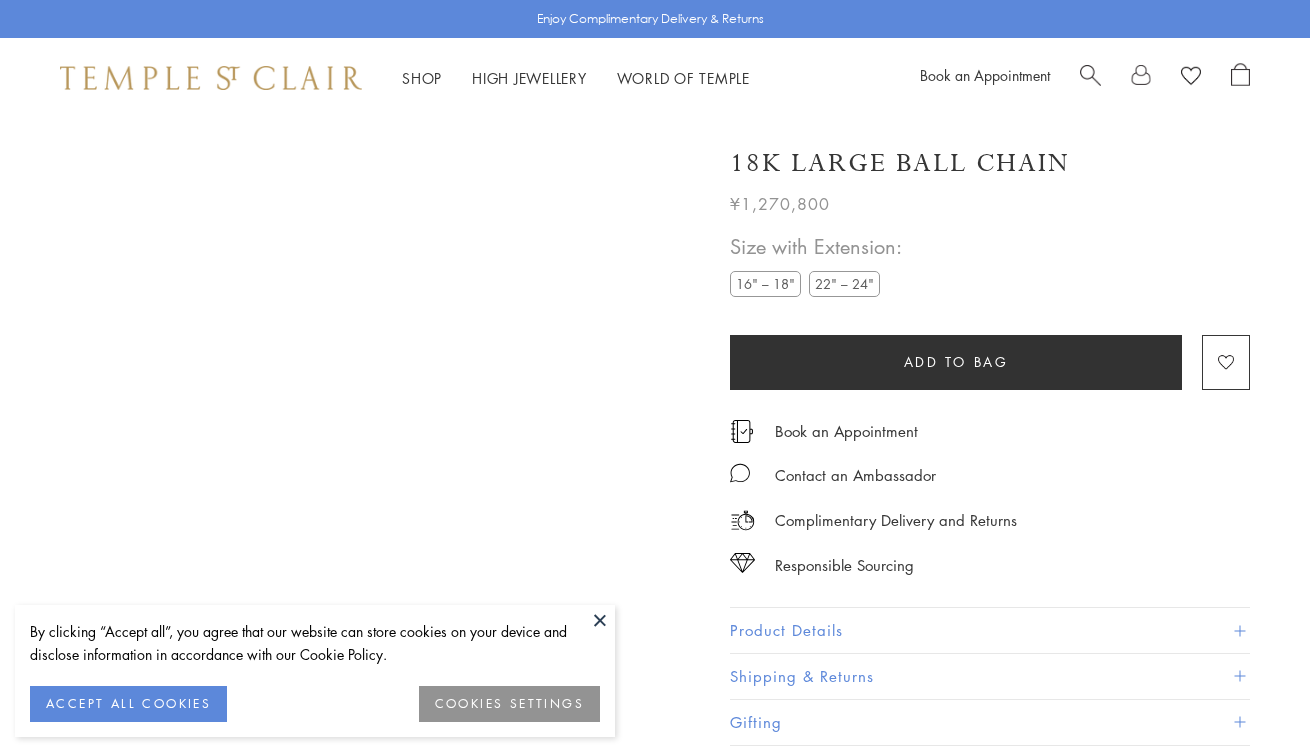 scroll, scrollTop: 1941, scrollLeft: 0, axis: vertical 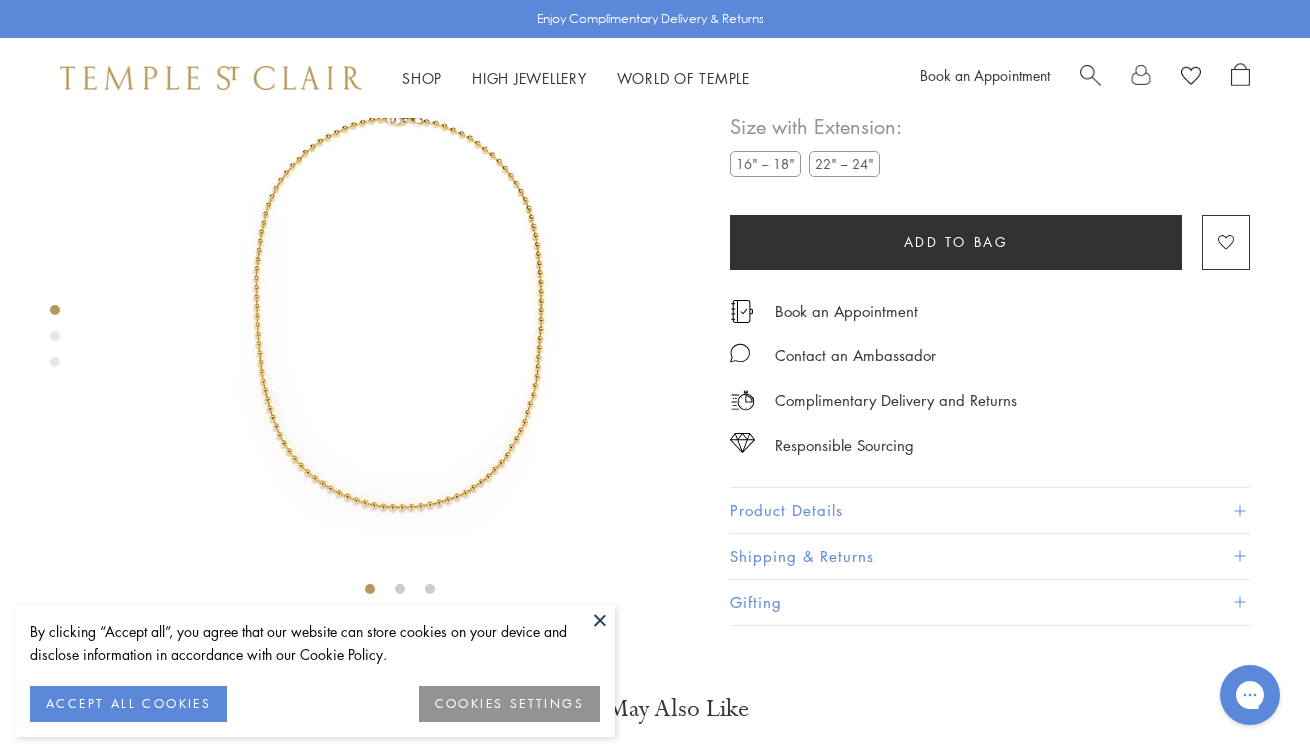 click on "22" – 24"" at bounding box center [844, 163] 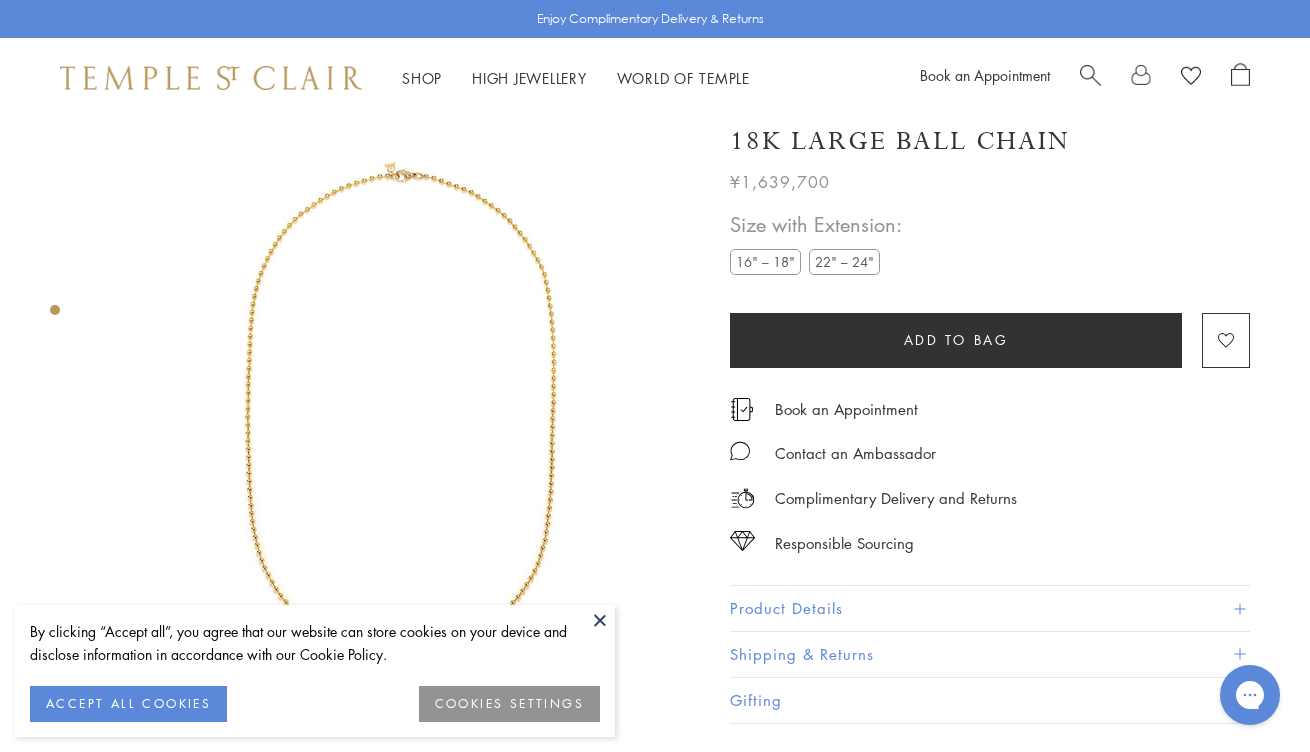 scroll, scrollTop: 0, scrollLeft: 0, axis: both 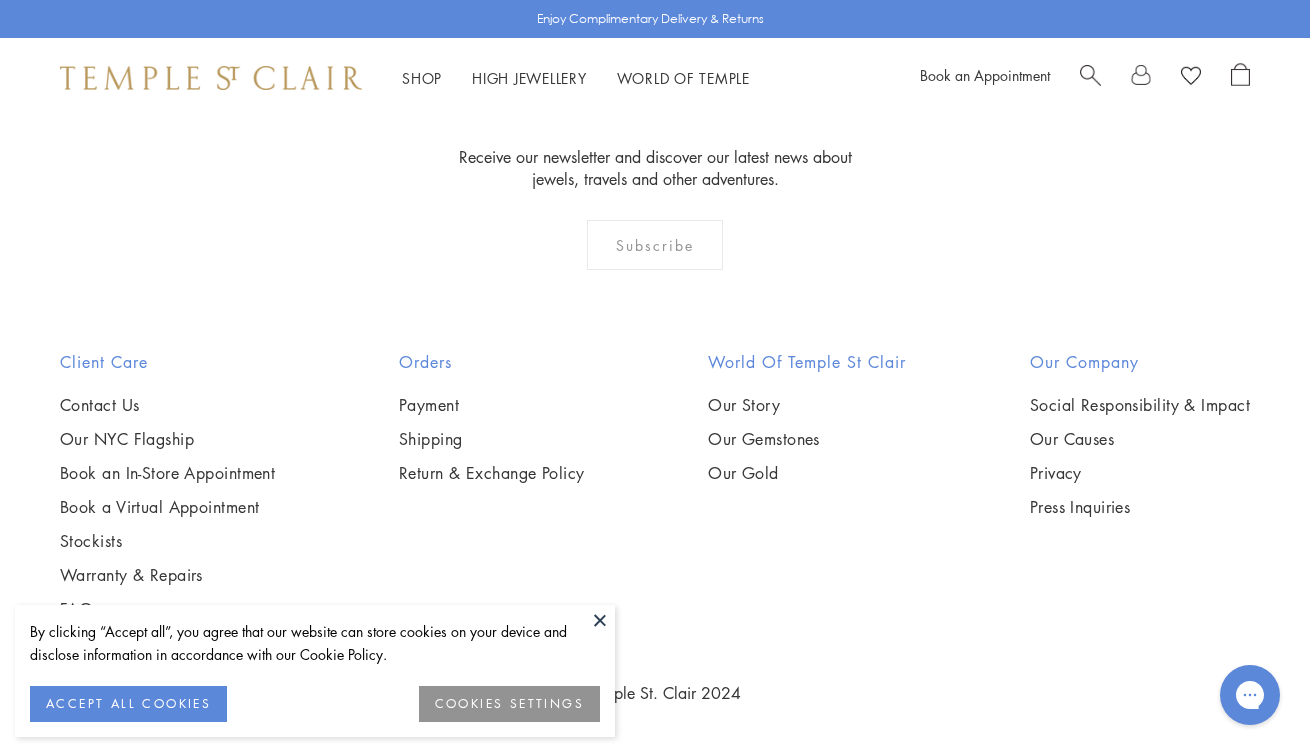 click at bounding box center (211, 78) 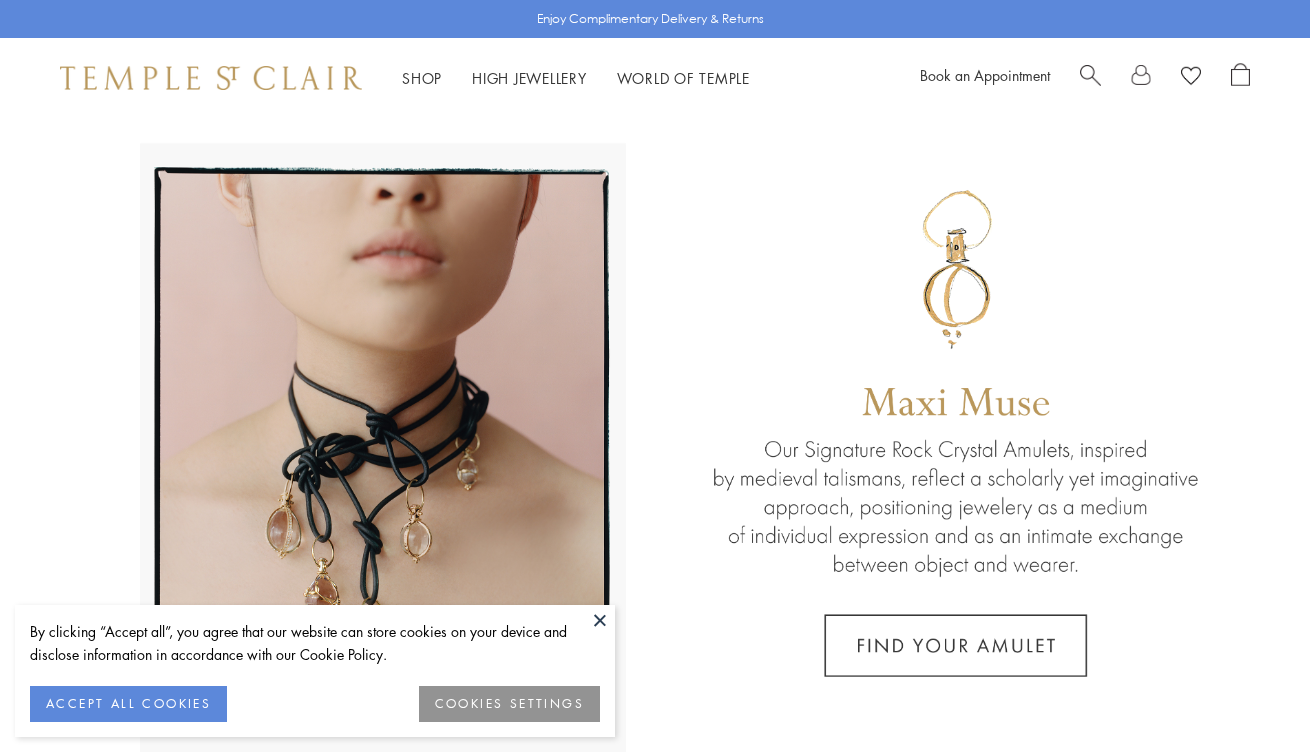 scroll, scrollTop: 0, scrollLeft: 0, axis: both 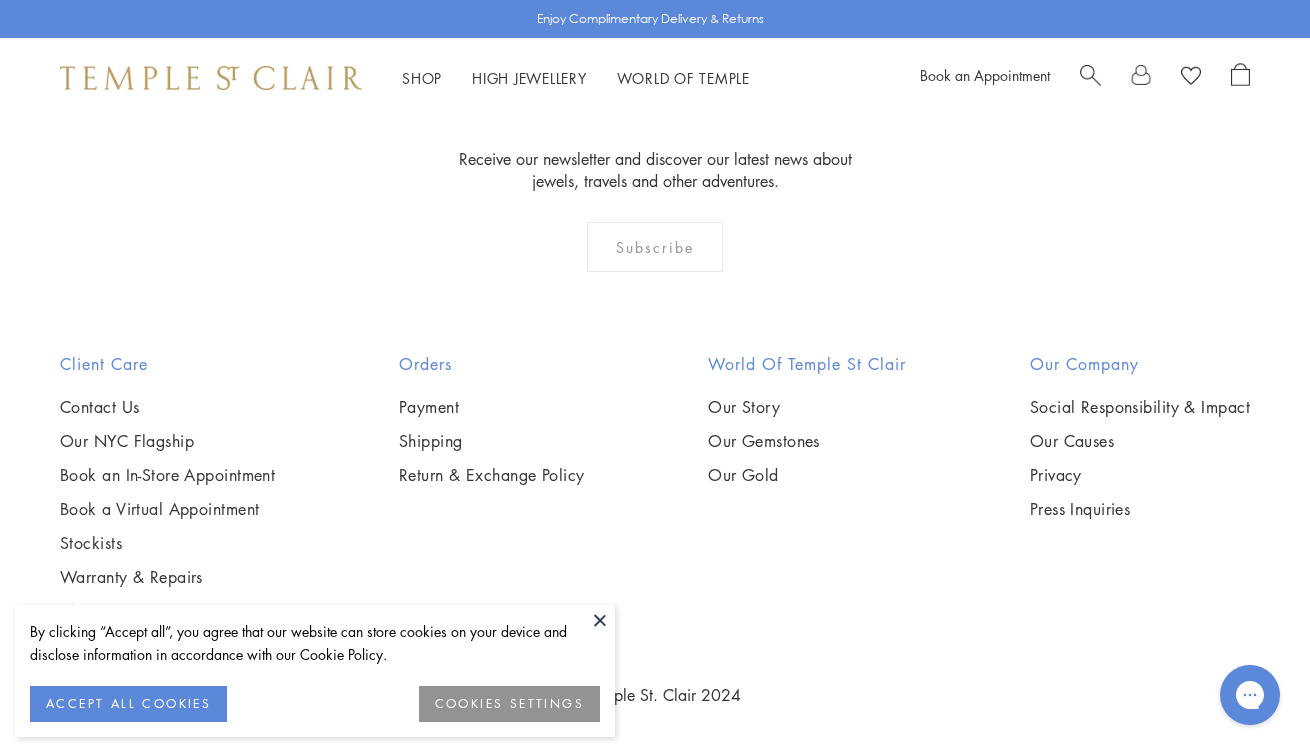 click at bounding box center [600, 620] 